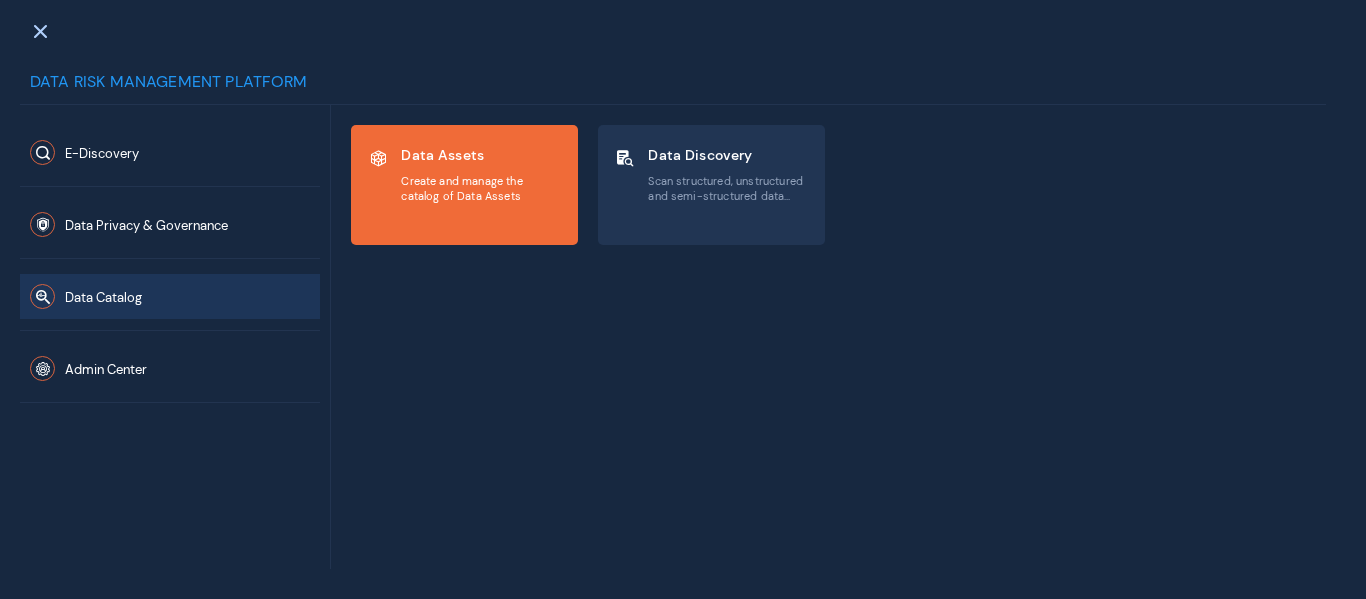 scroll, scrollTop: 0, scrollLeft: 0, axis: both 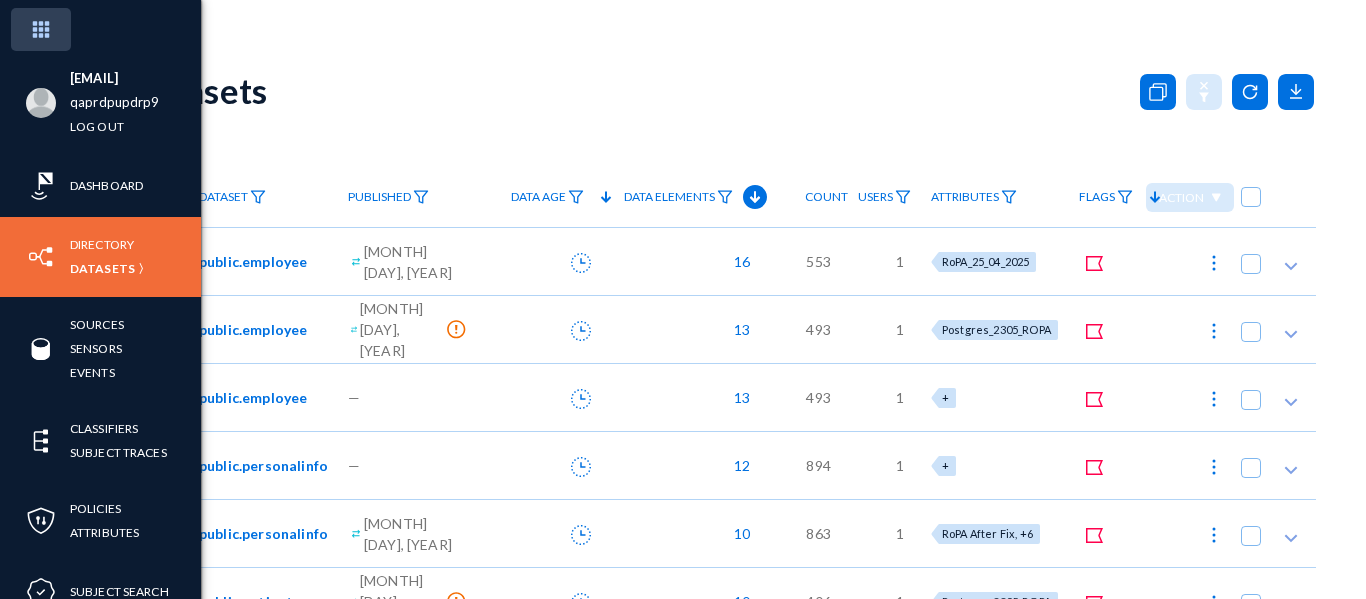 click at bounding box center (41, 29) 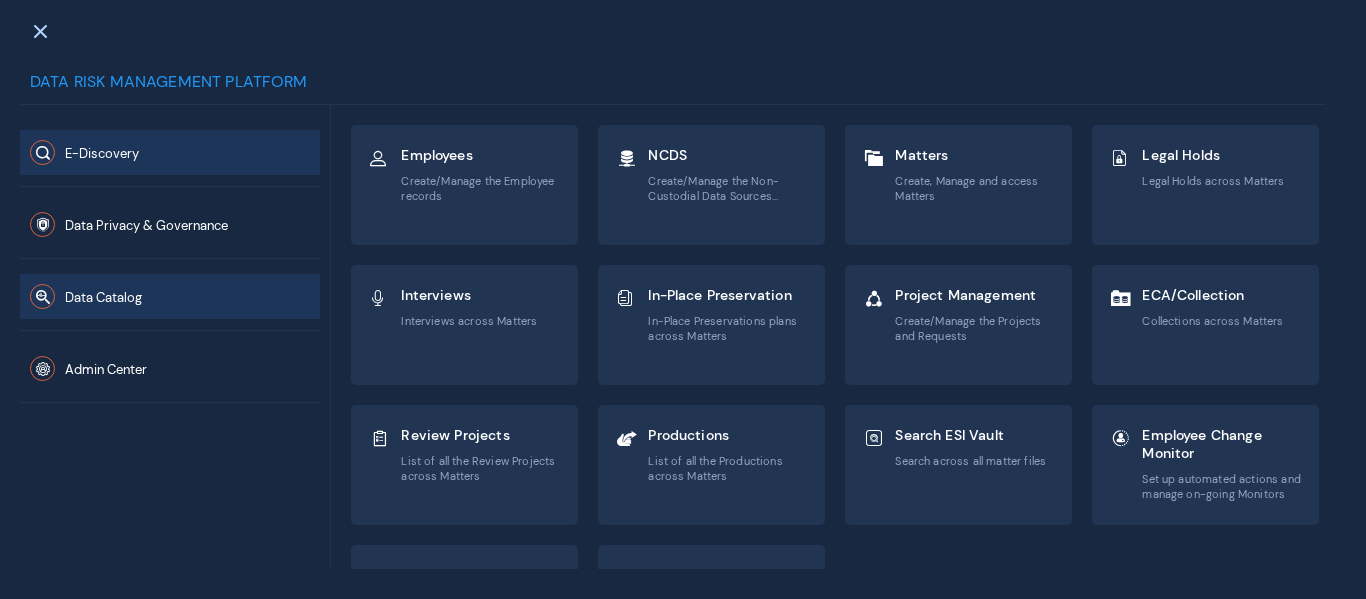 click on "Data Catalog" at bounding box center [170, 152] 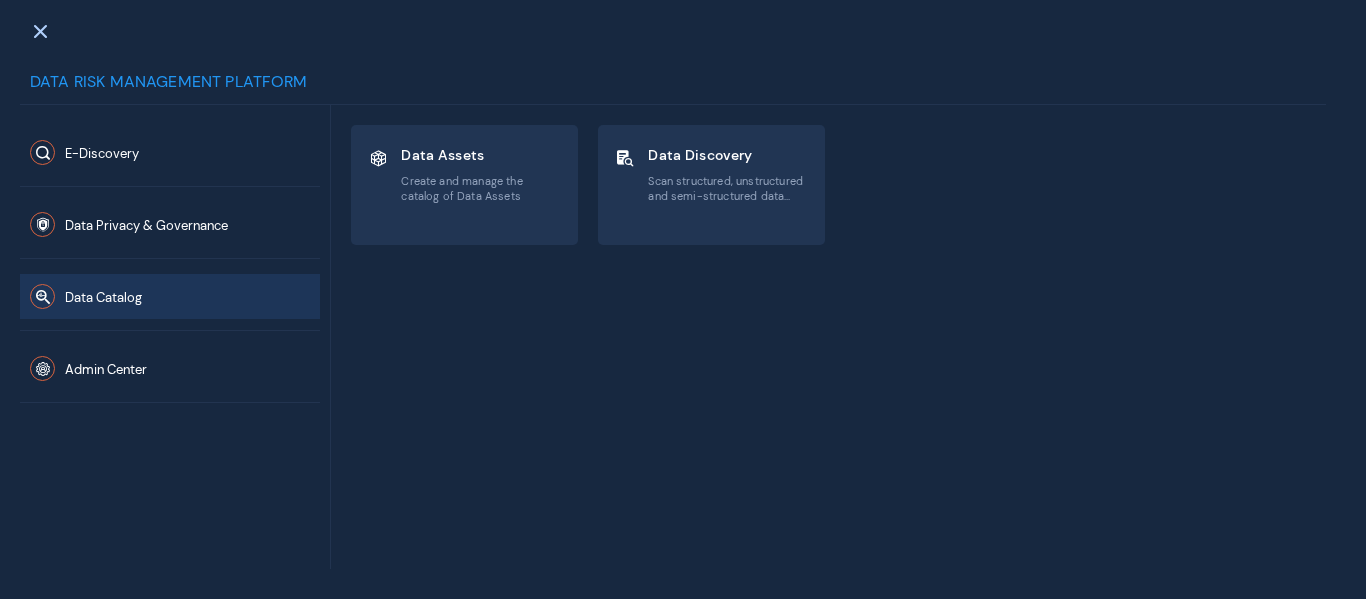 click on "Data Privacy & Governance" at bounding box center (170, 223) 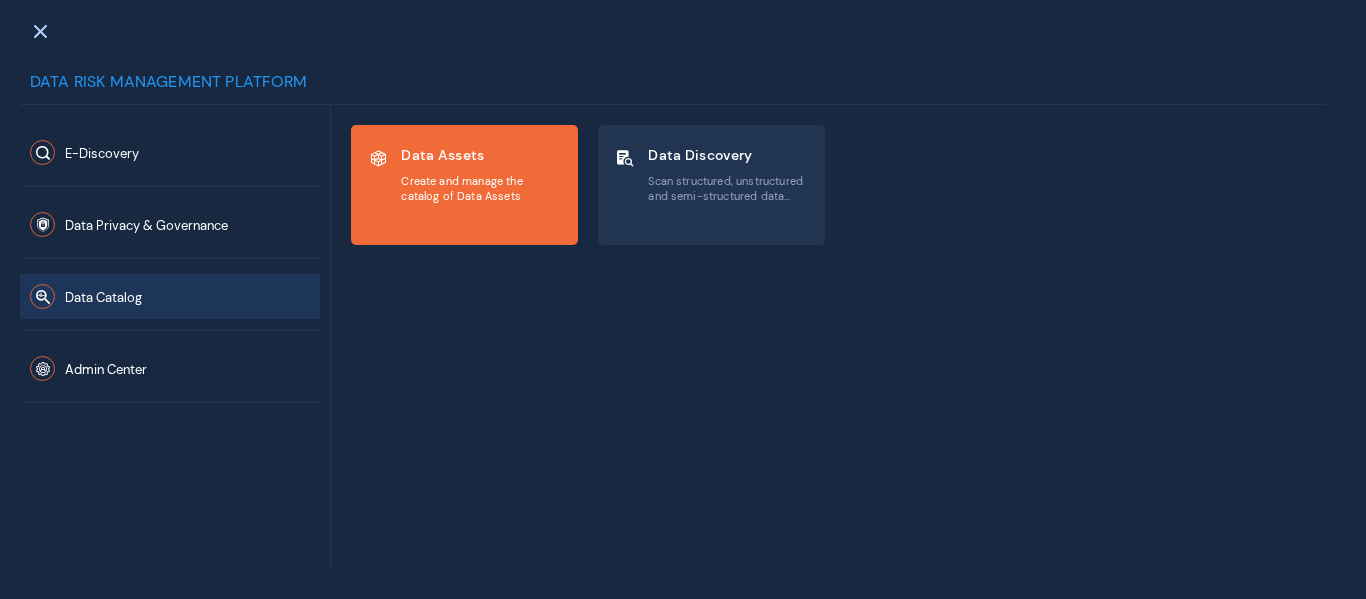 click on "Data Assets Create and manage the catalog of Data Assets" at bounding box center (464, 185) 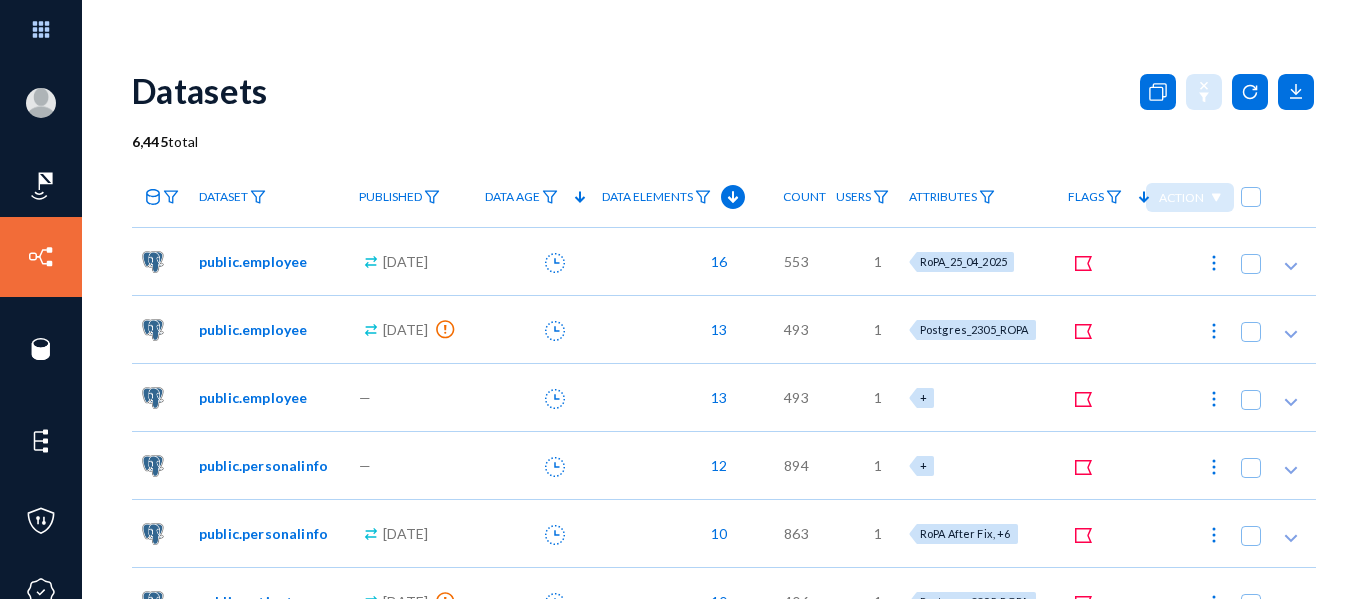 scroll, scrollTop: 0, scrollLeft: 0, axis: both 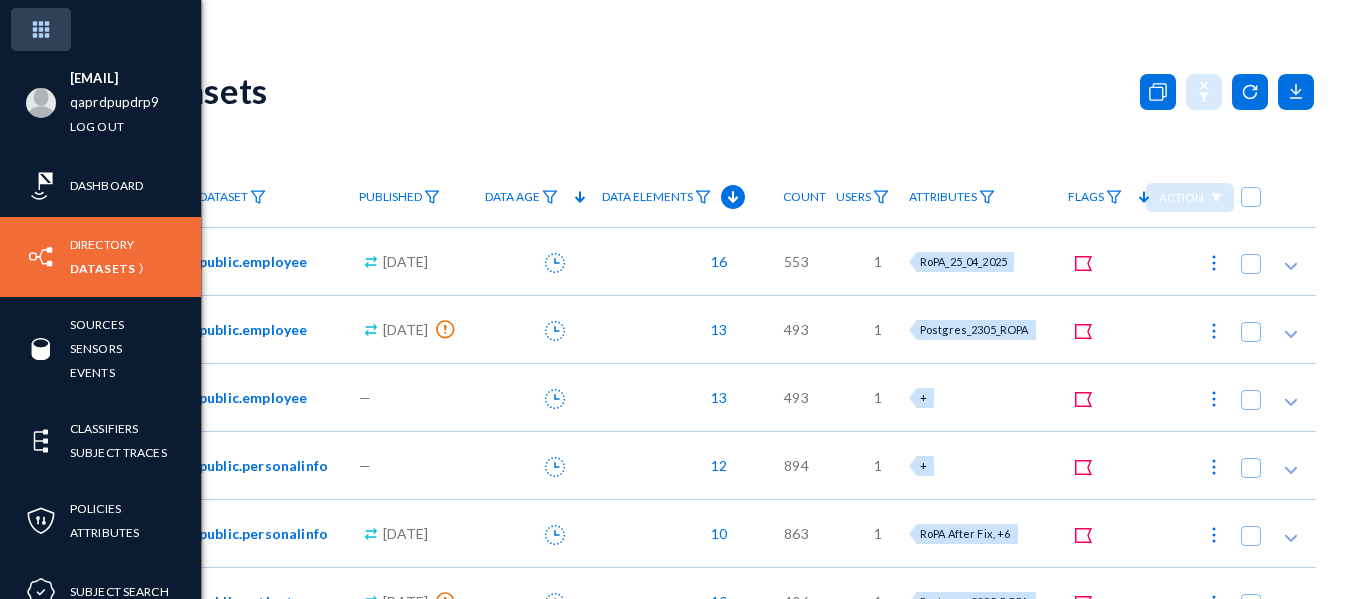 click at bounding box center (41, 29) 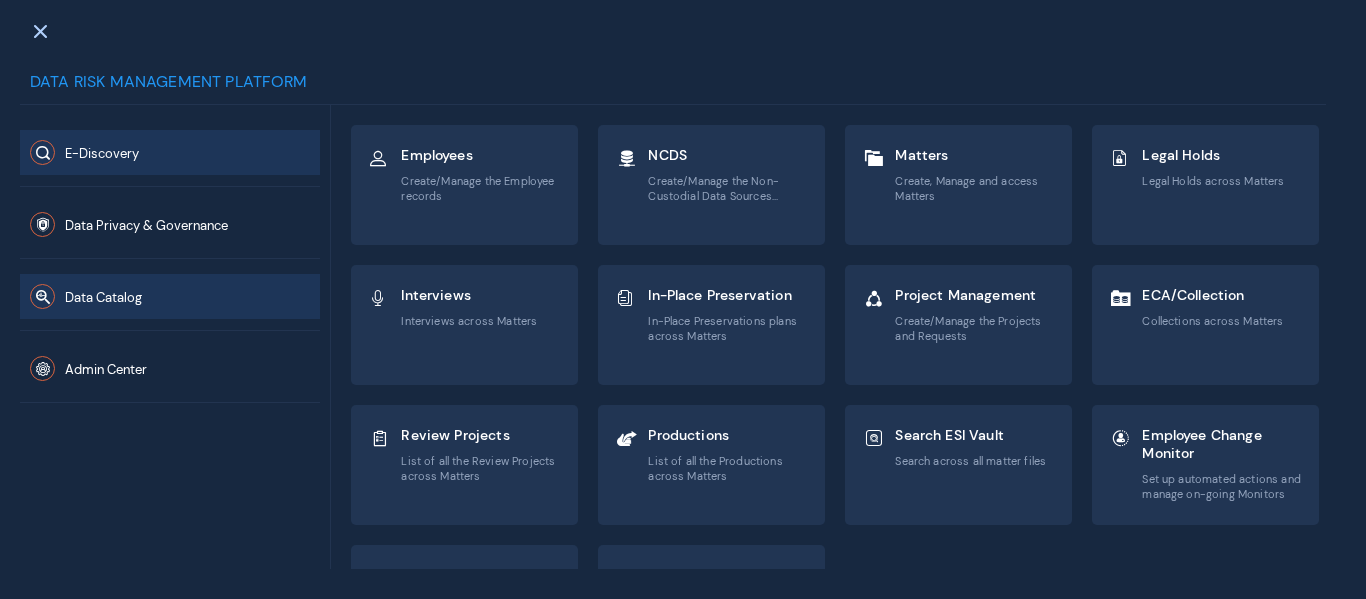 click on "Data Catalog" at bounding box center [170, 152] 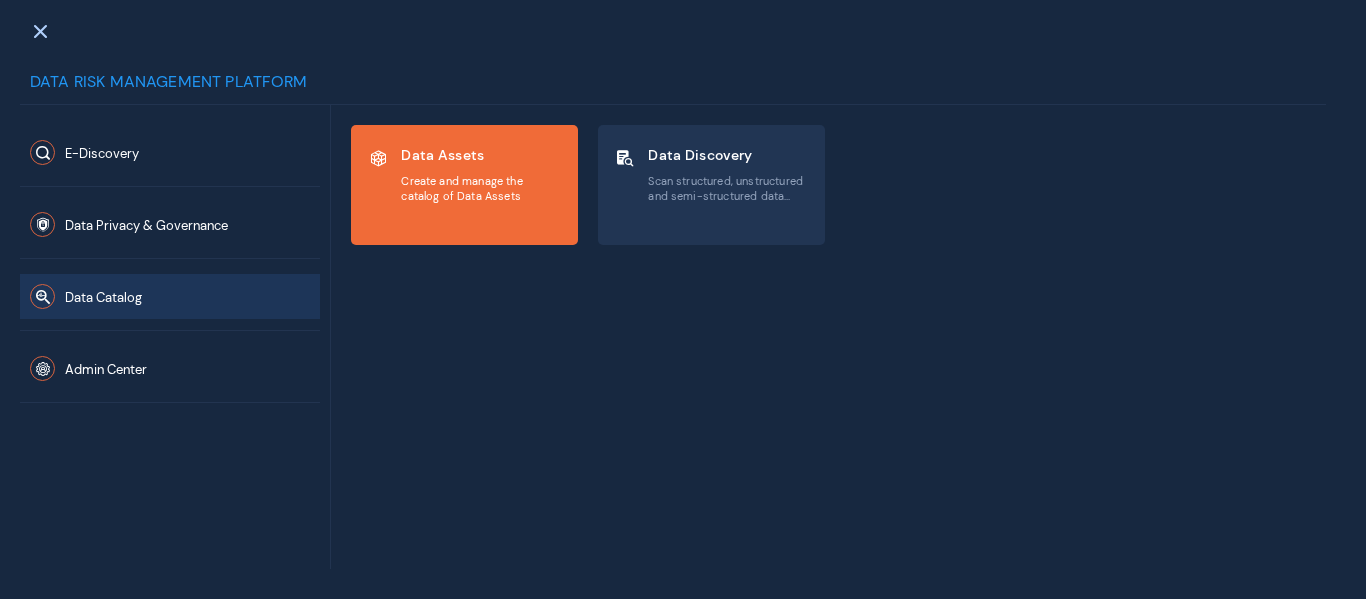 click on "Create and manage the catalog of Data Assets" at bounding box center (481, 188) 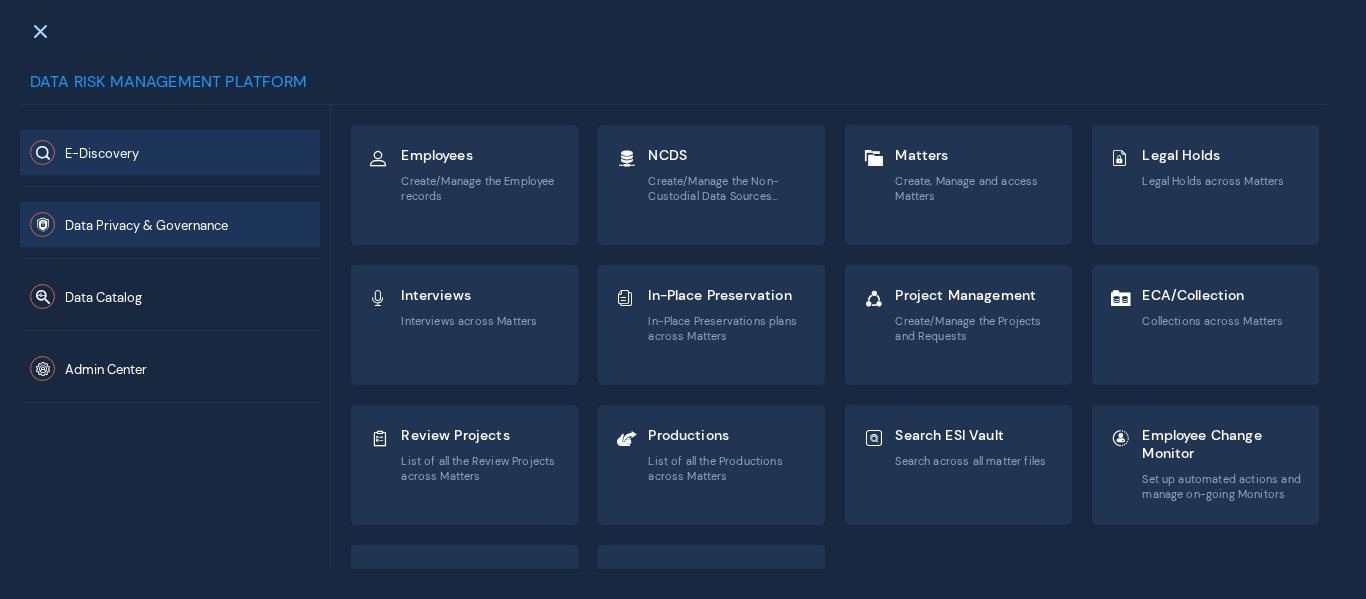 scroll, scrollTop: 0, scrollLeft: 0, axis: both 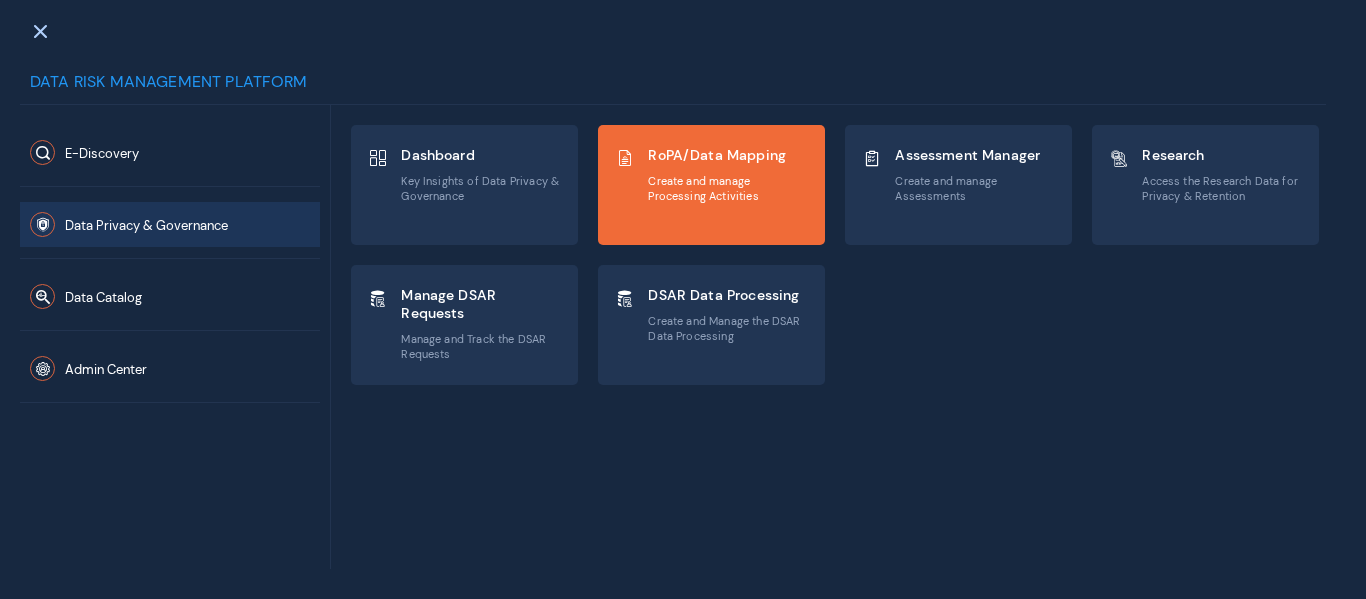 click on "RoPA/Data Mapping" at bounding box center (481, 155) 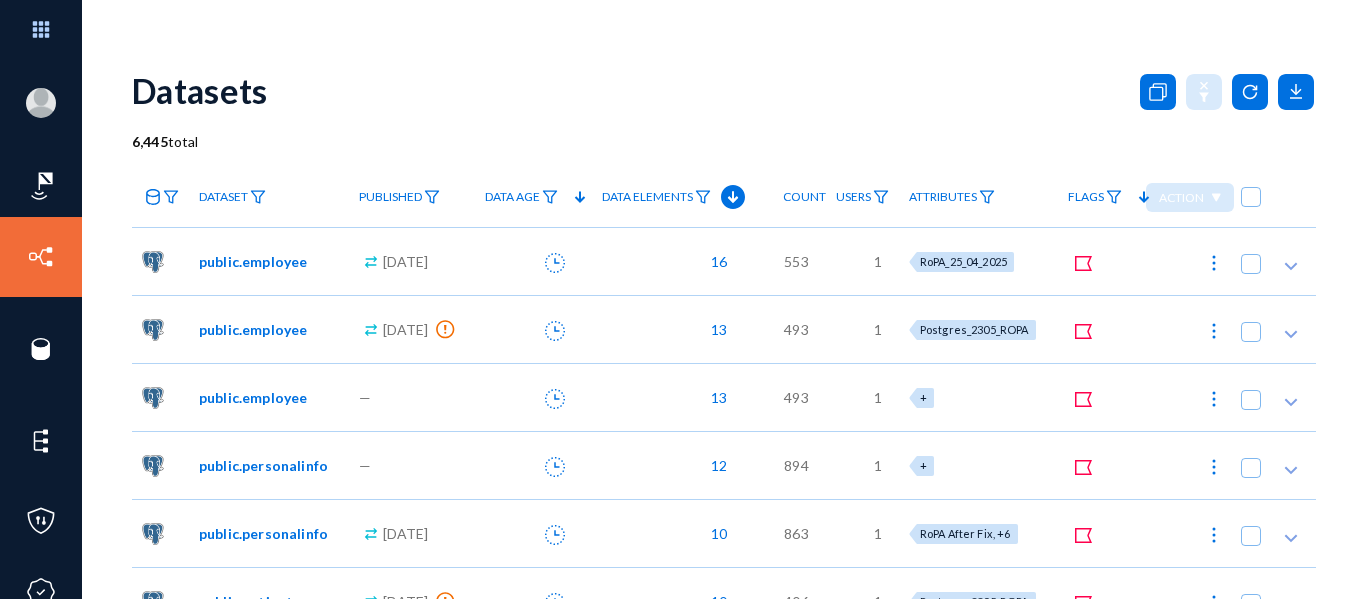 scroll, scrollTop: 0, scrollLeft: 0, axis: both 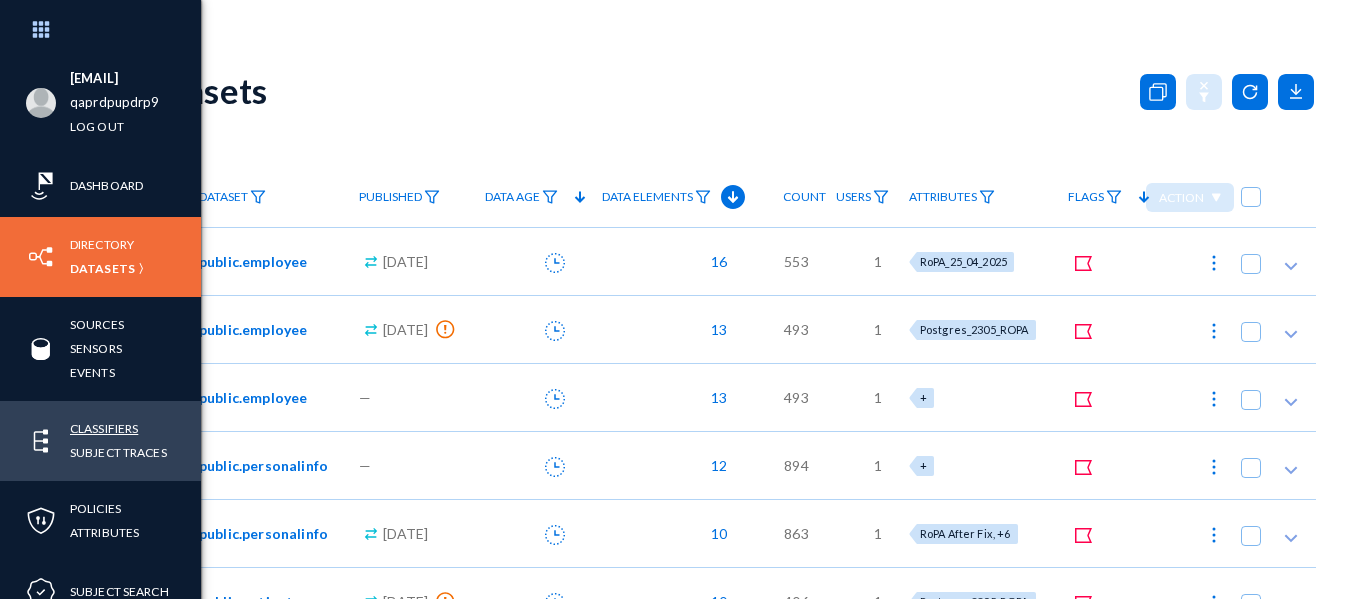 click on "Classifiers" at bounding box center (104, 428) 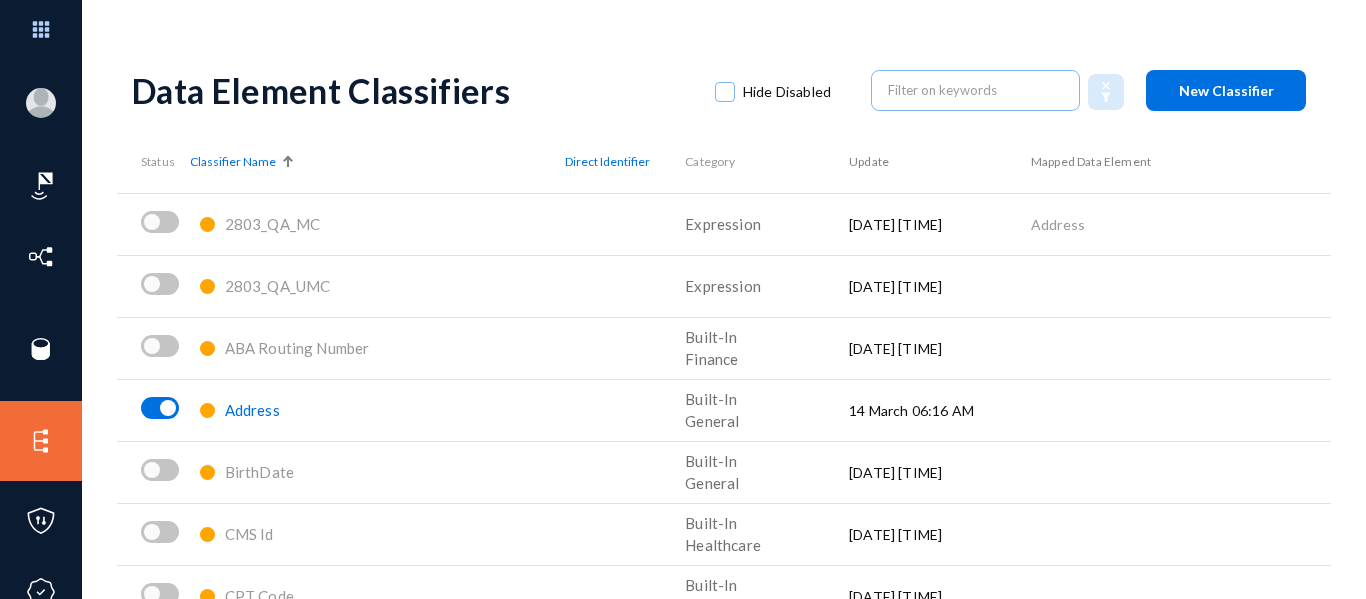 drag, startPoint x: 314, startPoint y: 419, endPoint x: 266, endPoint y: 418, distance: 48.010414 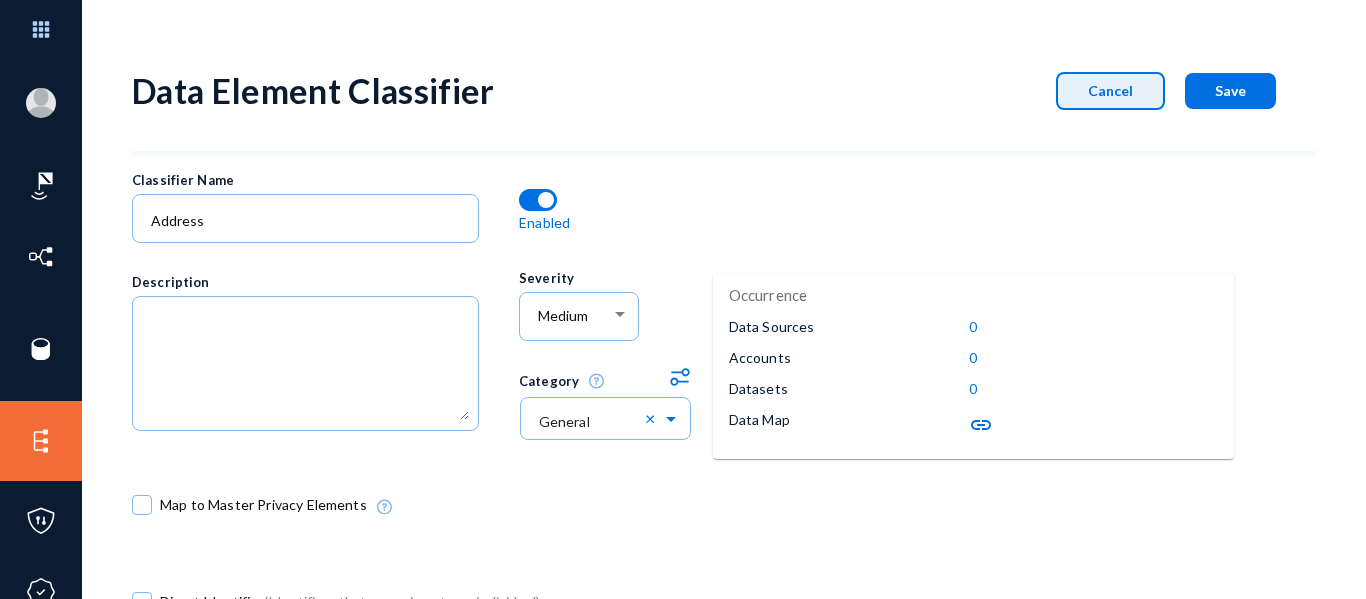 click on "Cancel" at bounding box center (1110, 90) 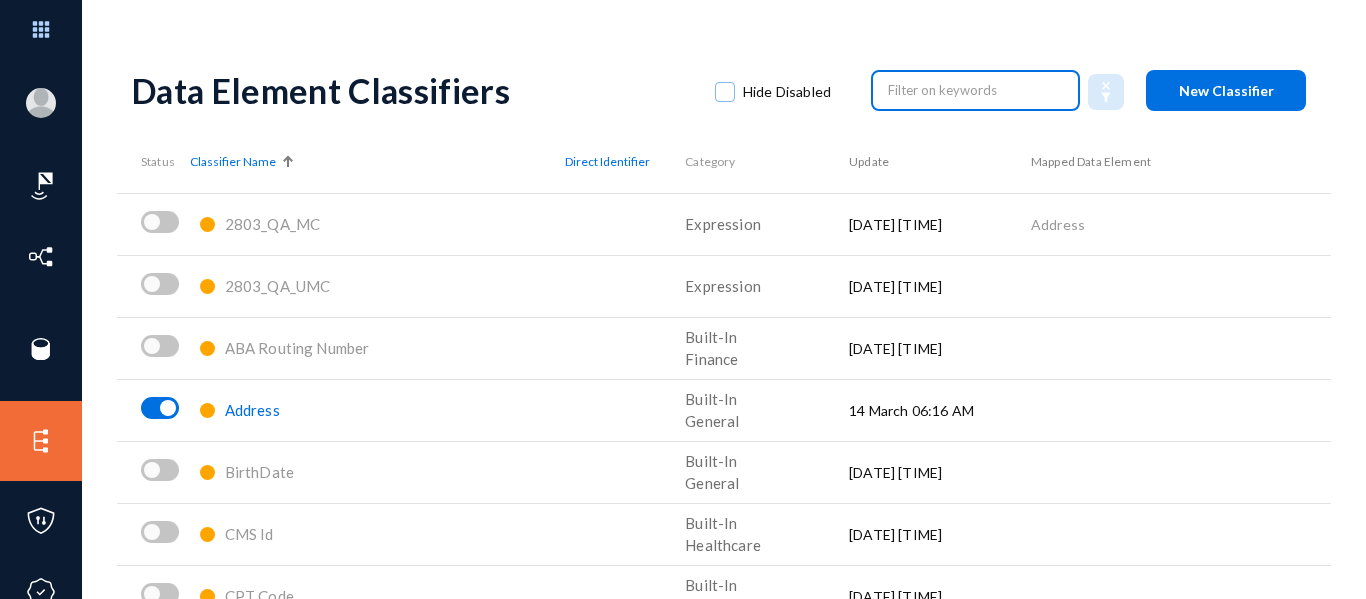 click at bounding box center [976, 90] 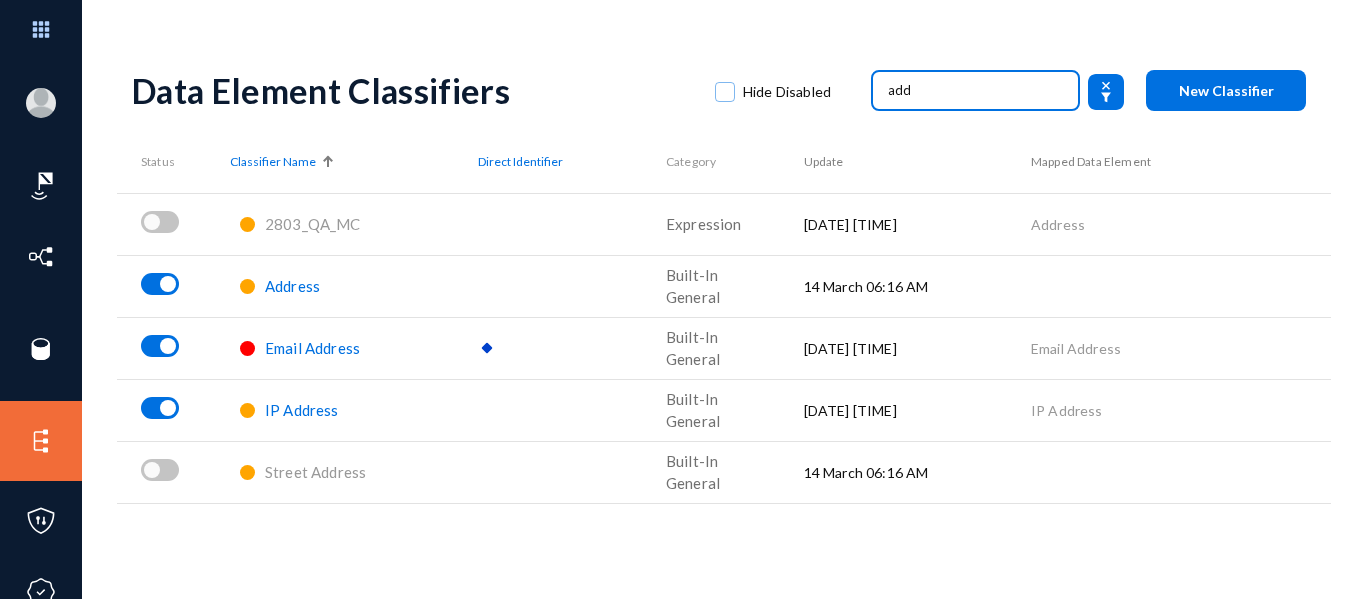 click on "add" at bounding box center [976, 90] 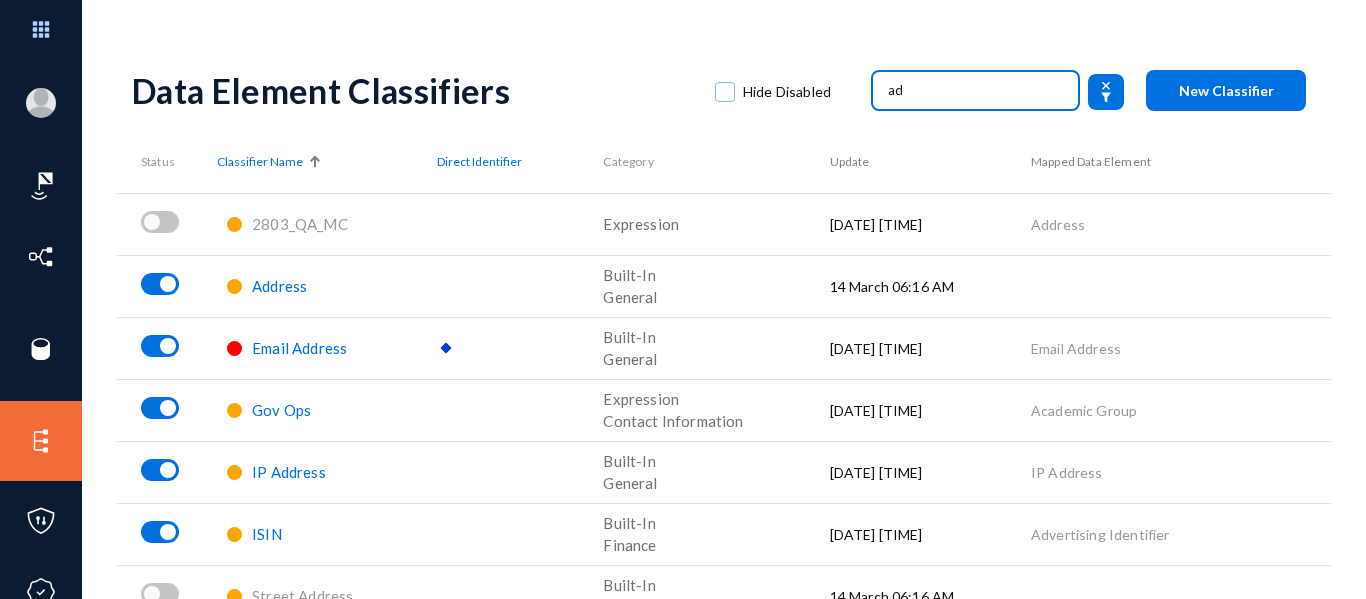 type on "a" 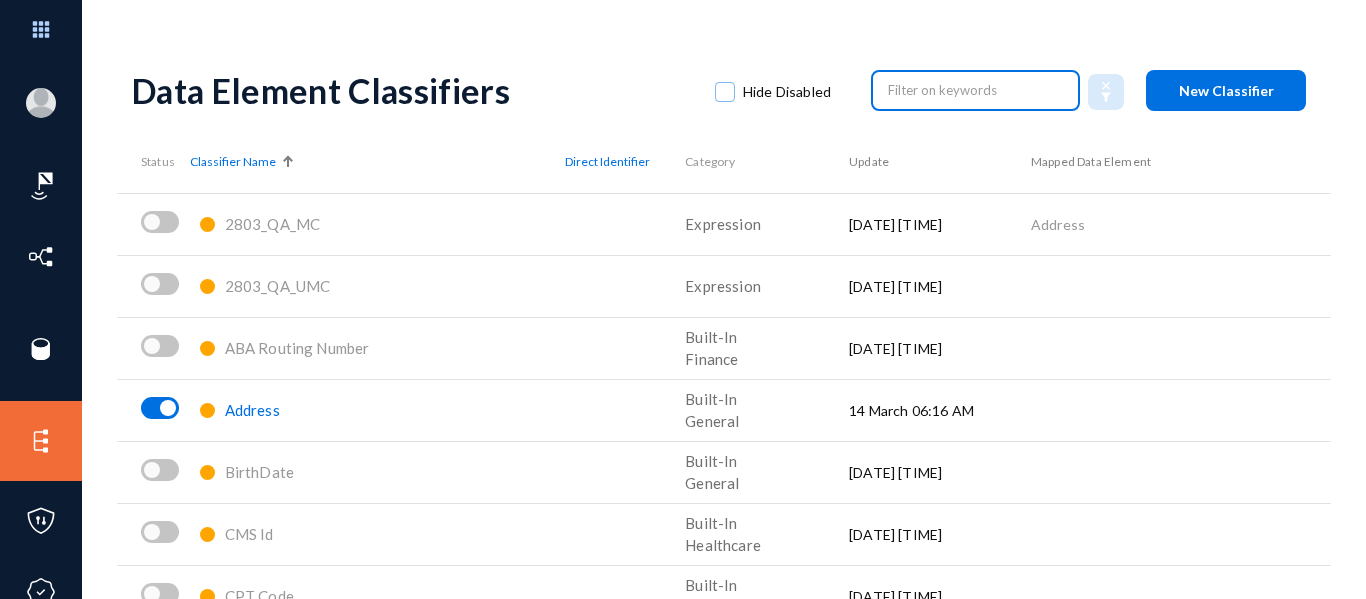 type 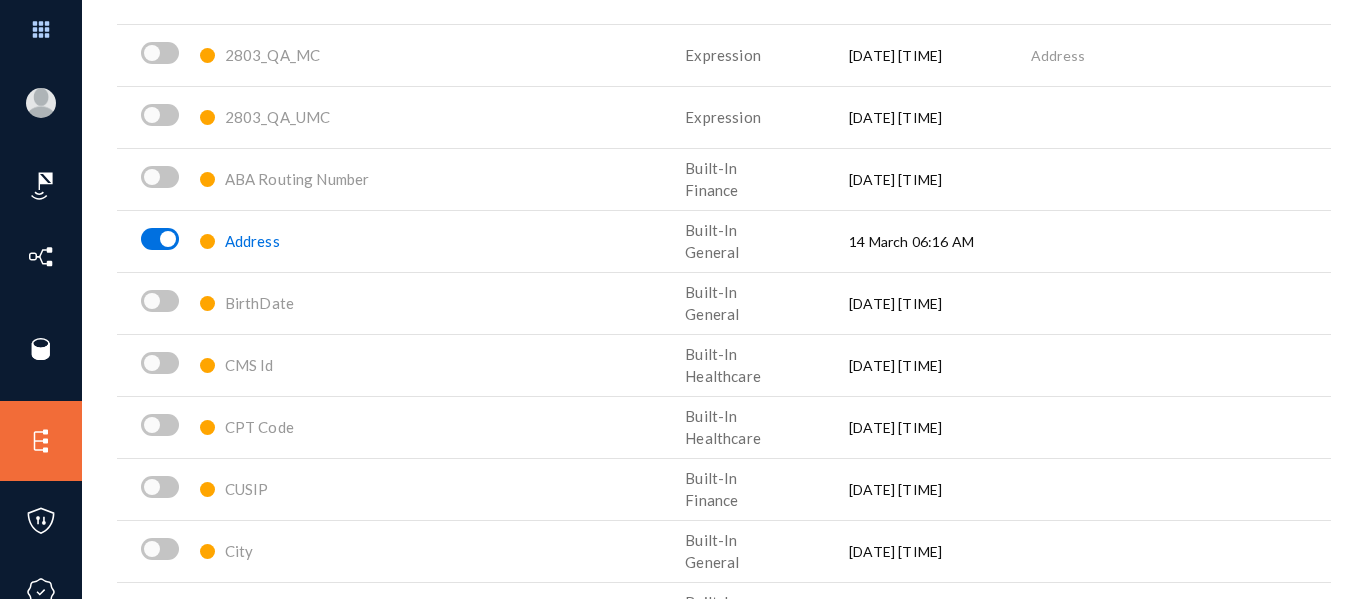 scroll, scrollTop: 274, scrollLeft: 0, axis: vertical 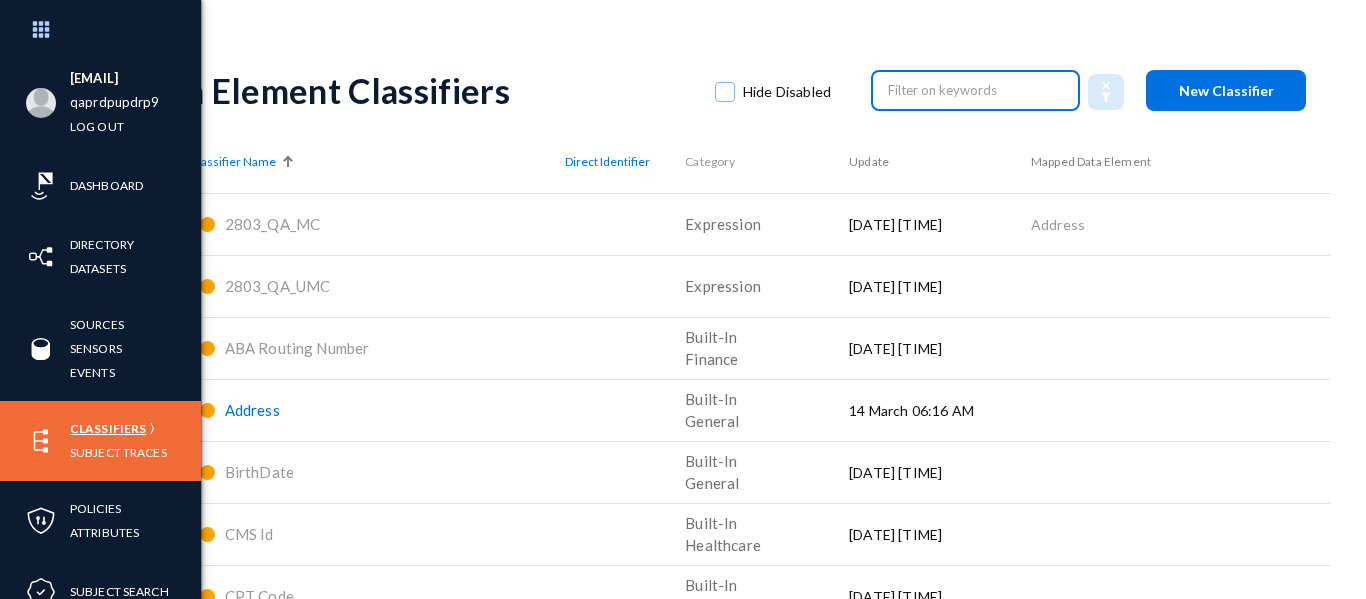 click on "Classifiers" at bounding box center [108, 428] 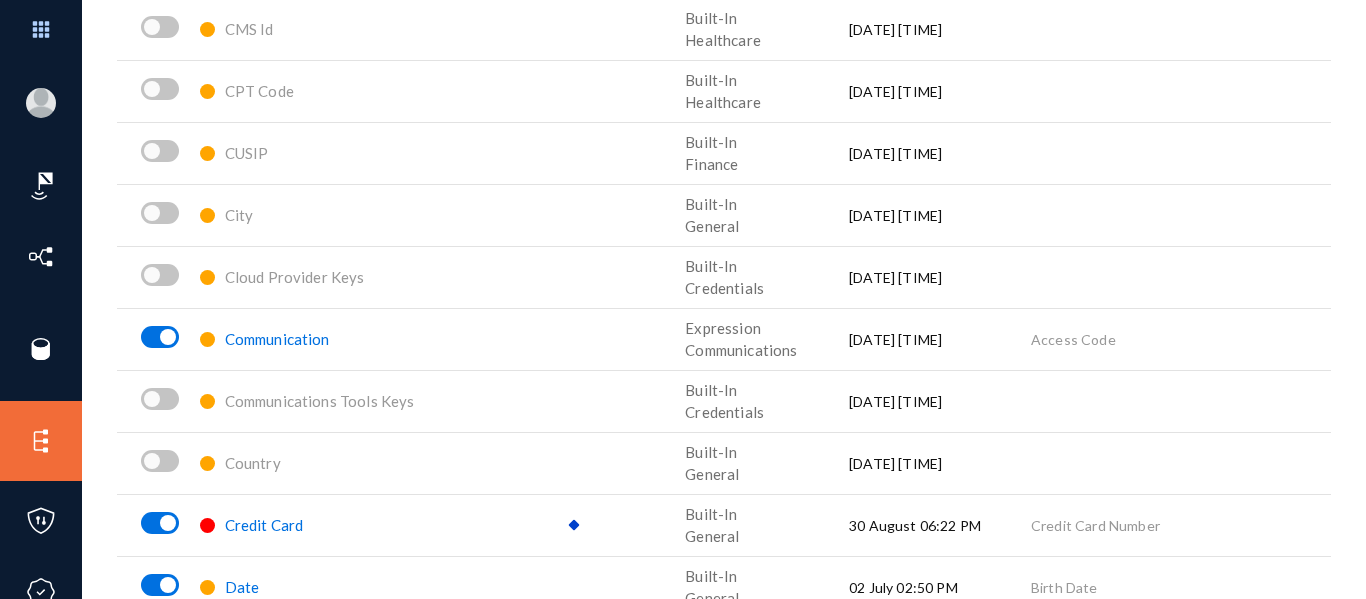 scroll, scrollTop: 507, scrollLeft: 0, axis: vertical 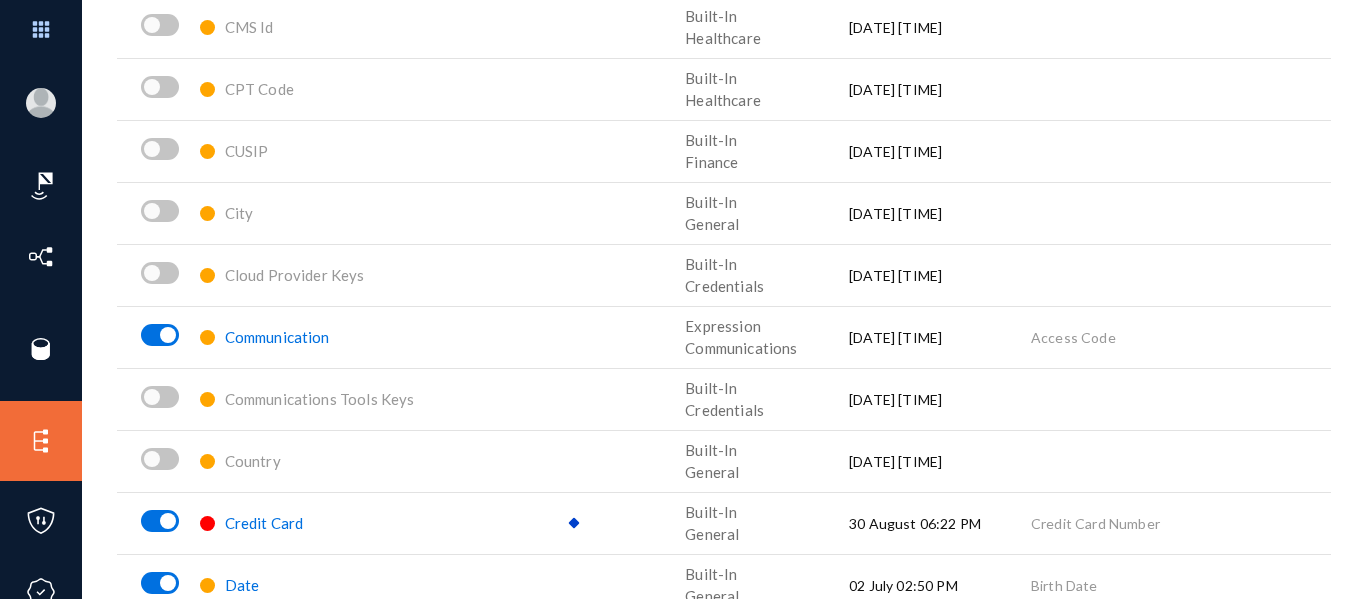 click on "Cloud Provider Keys" at bounding box center [295, 275] 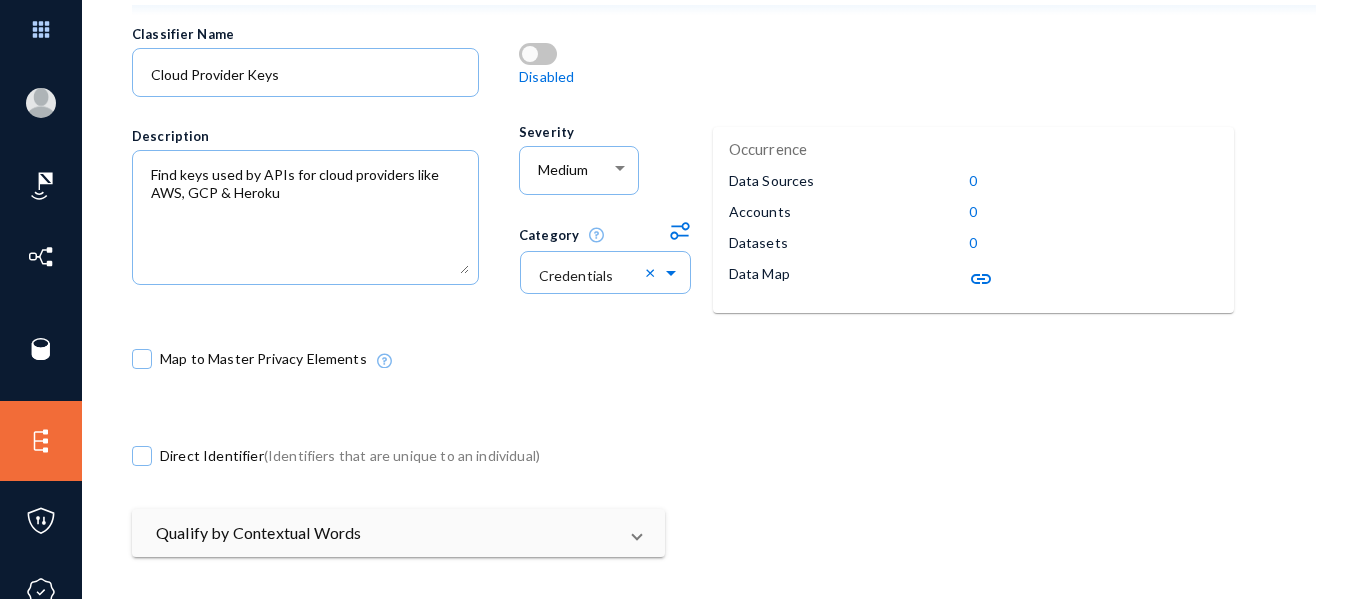 scroll, scrollTop: 145, scrollLeft: 0, axis: vertical 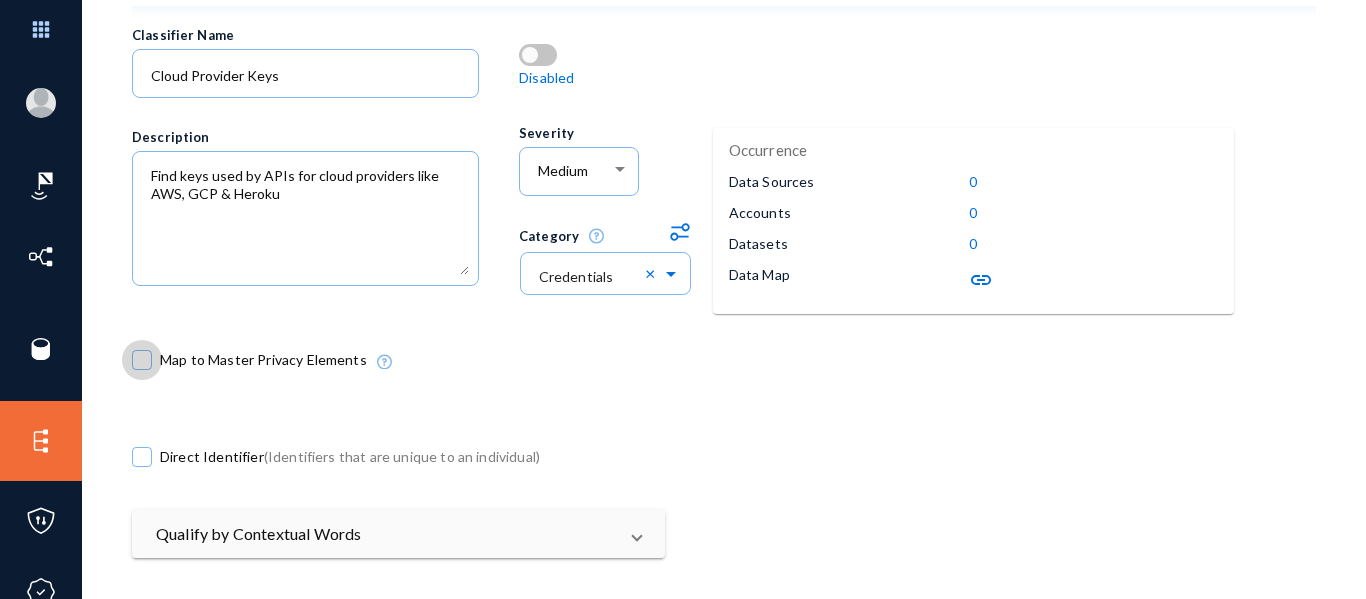 click on "Map to Master Privacy Elements" at bounding box center [263, 360] 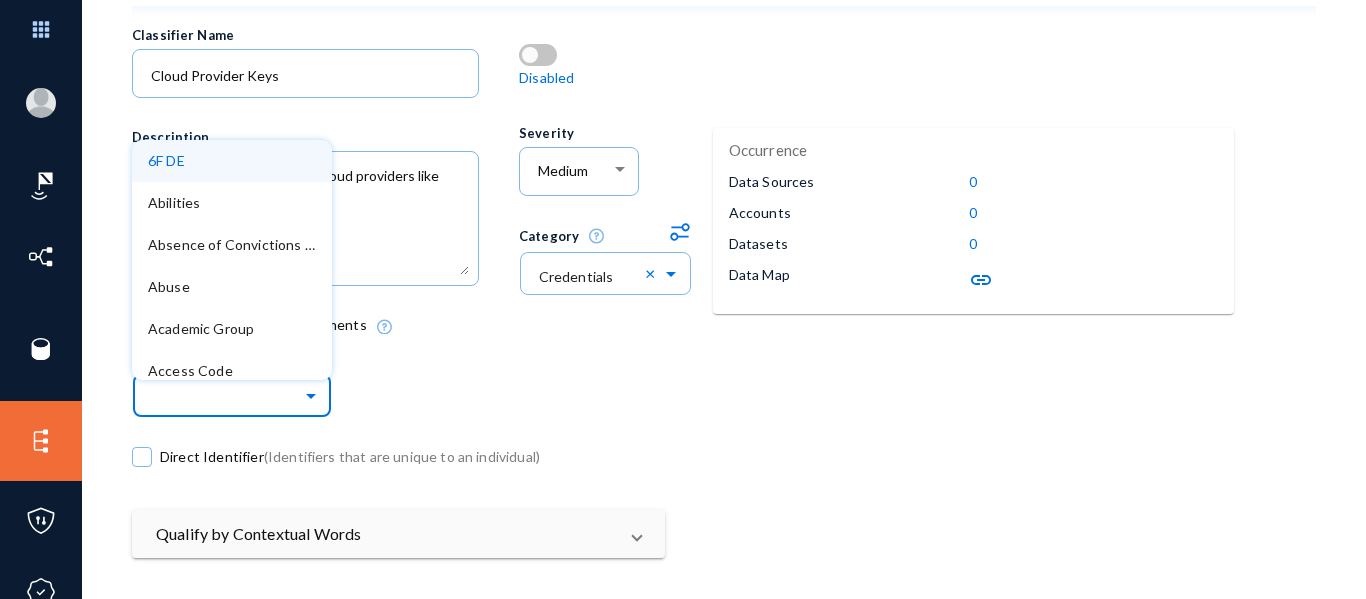 click at bounding box center [242, 395] 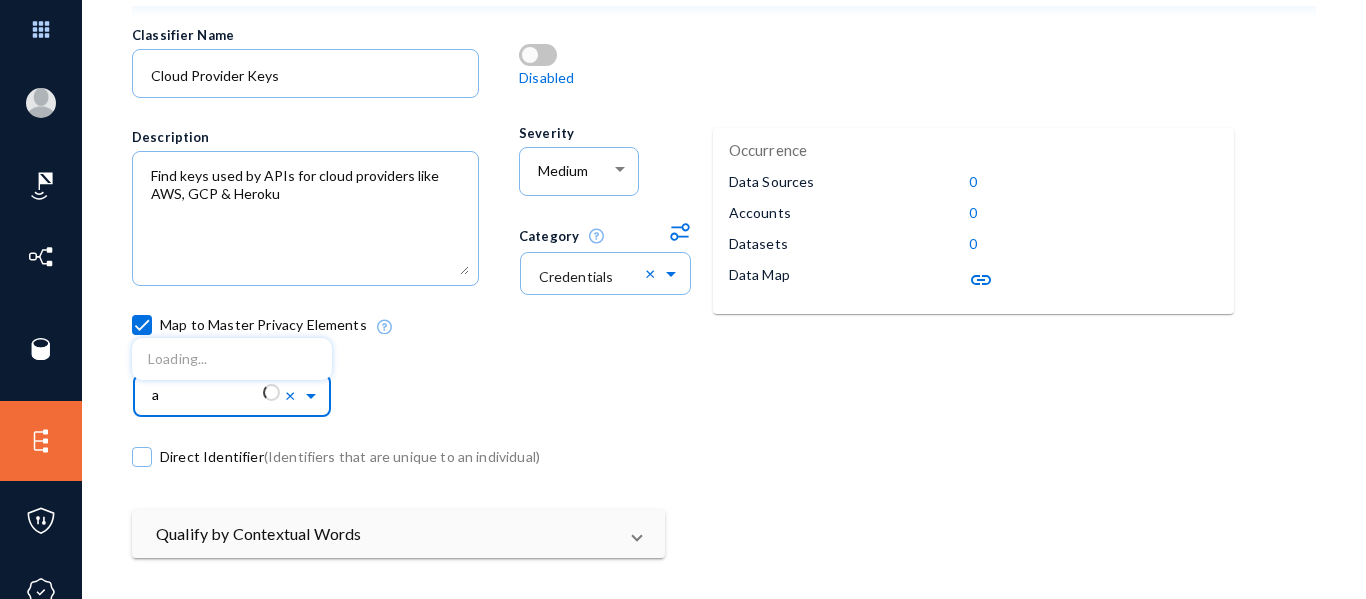 type on "a" 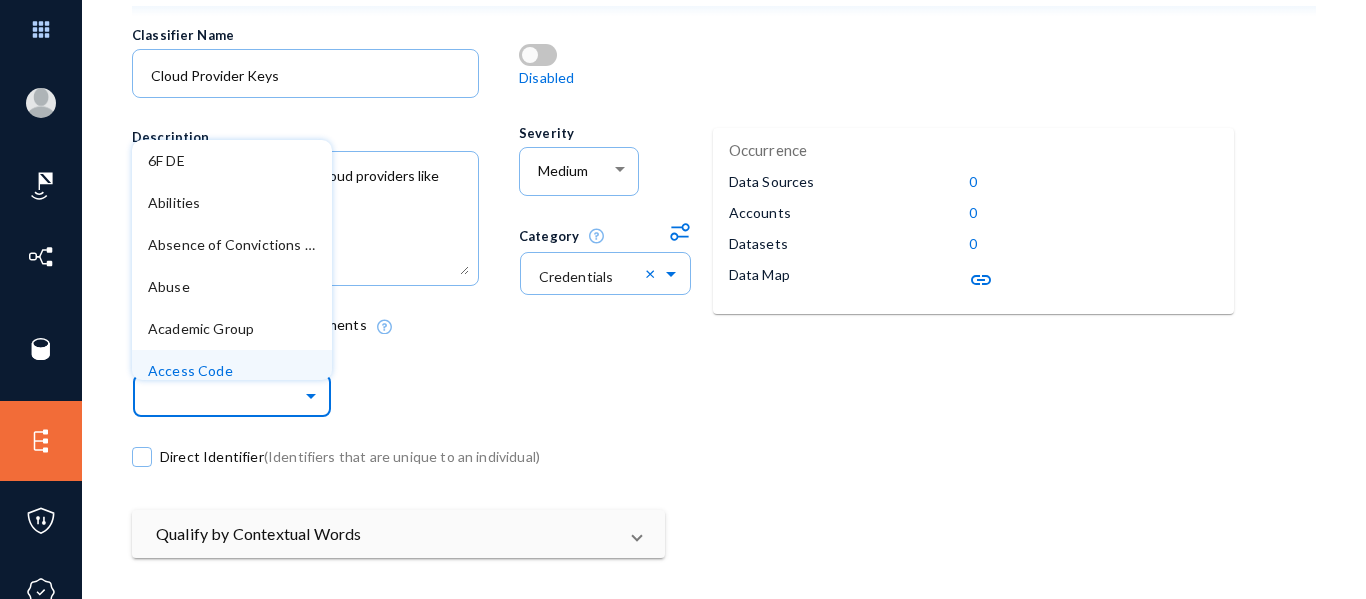 type 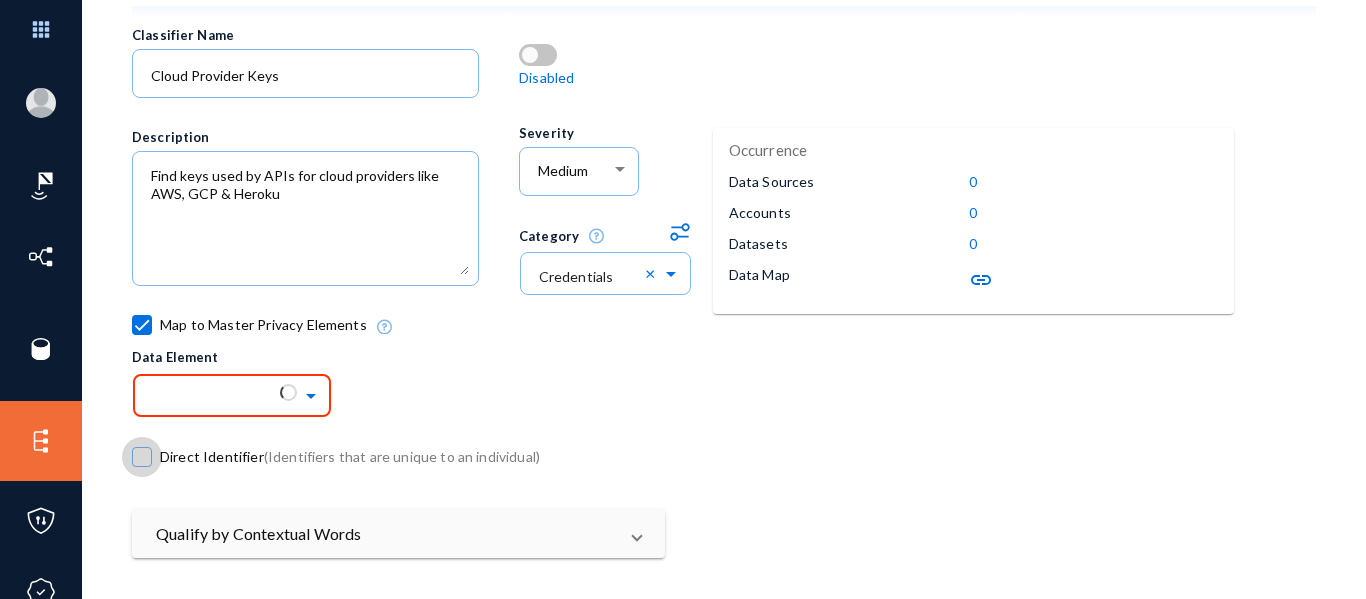 click at bounding box center (142, 457) 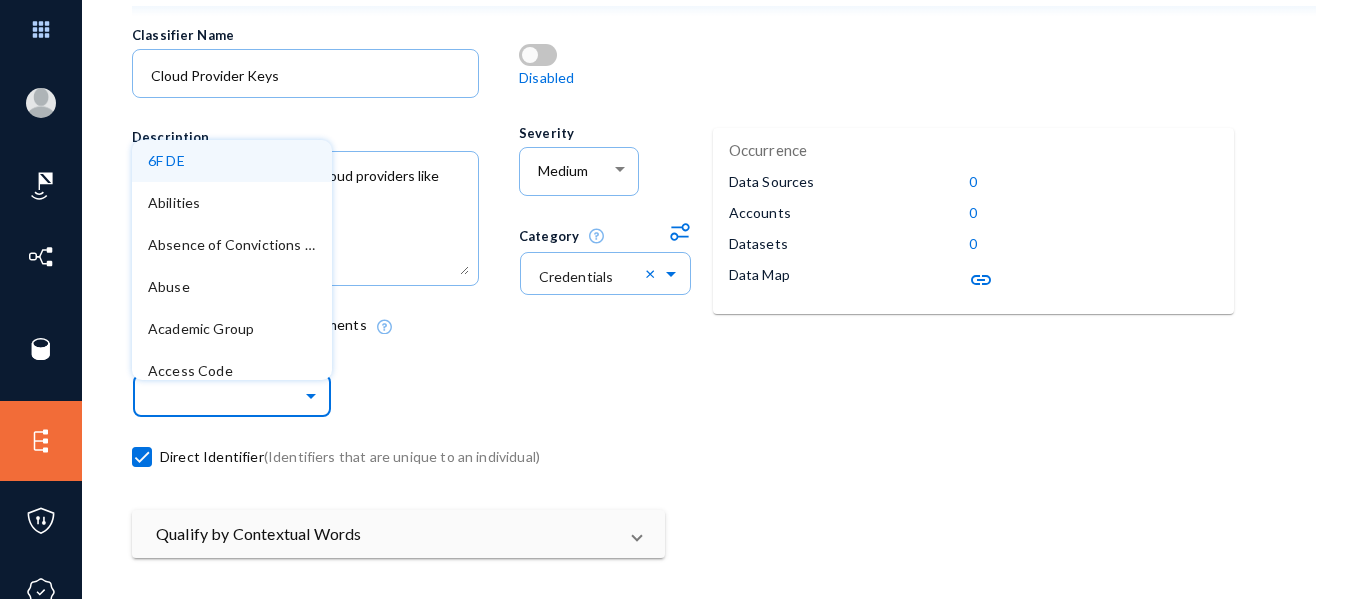 click at bounding box center (242, 395) 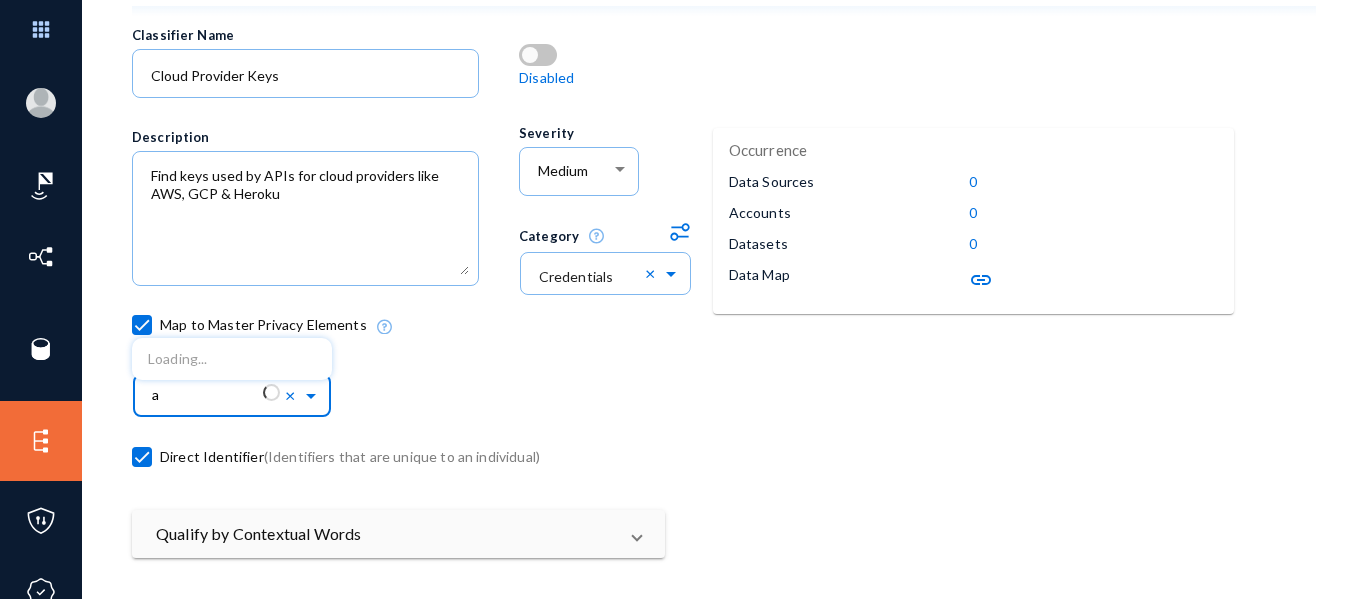 type on "a" 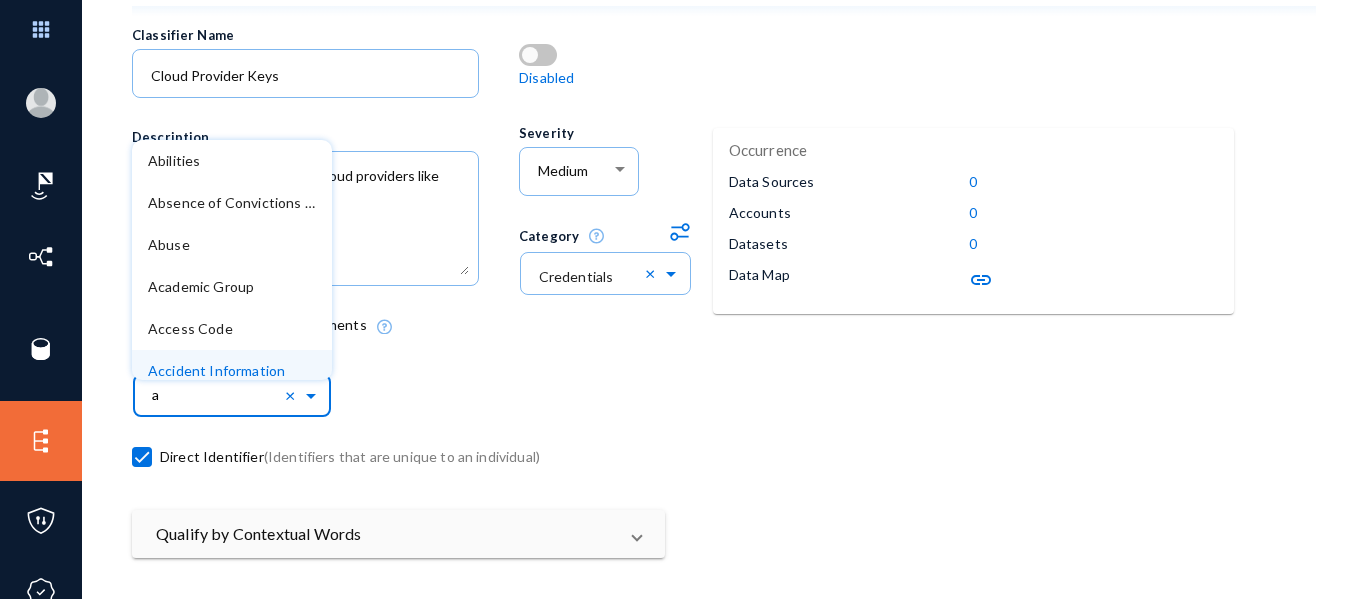 click on "a" at bounding box center [242, 395] 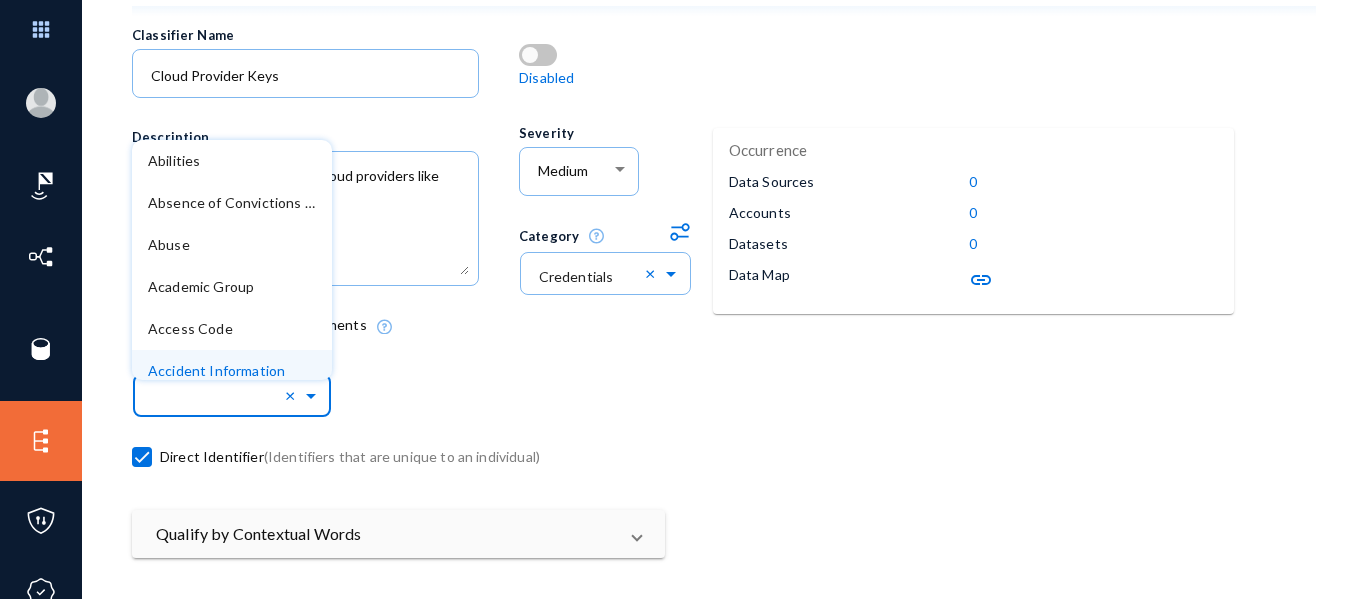 click at bounding box center [325, 74] 